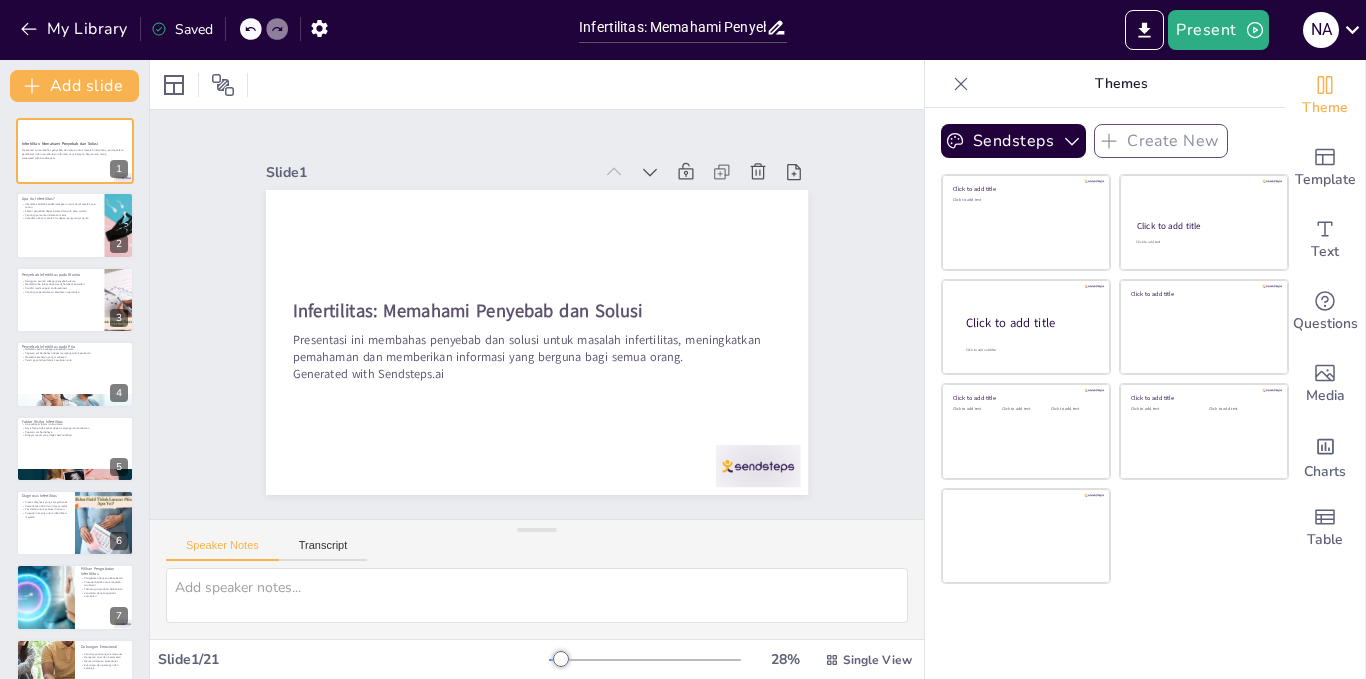 scroll, scrollTop: 0, scrollLeft: 0, axis: both 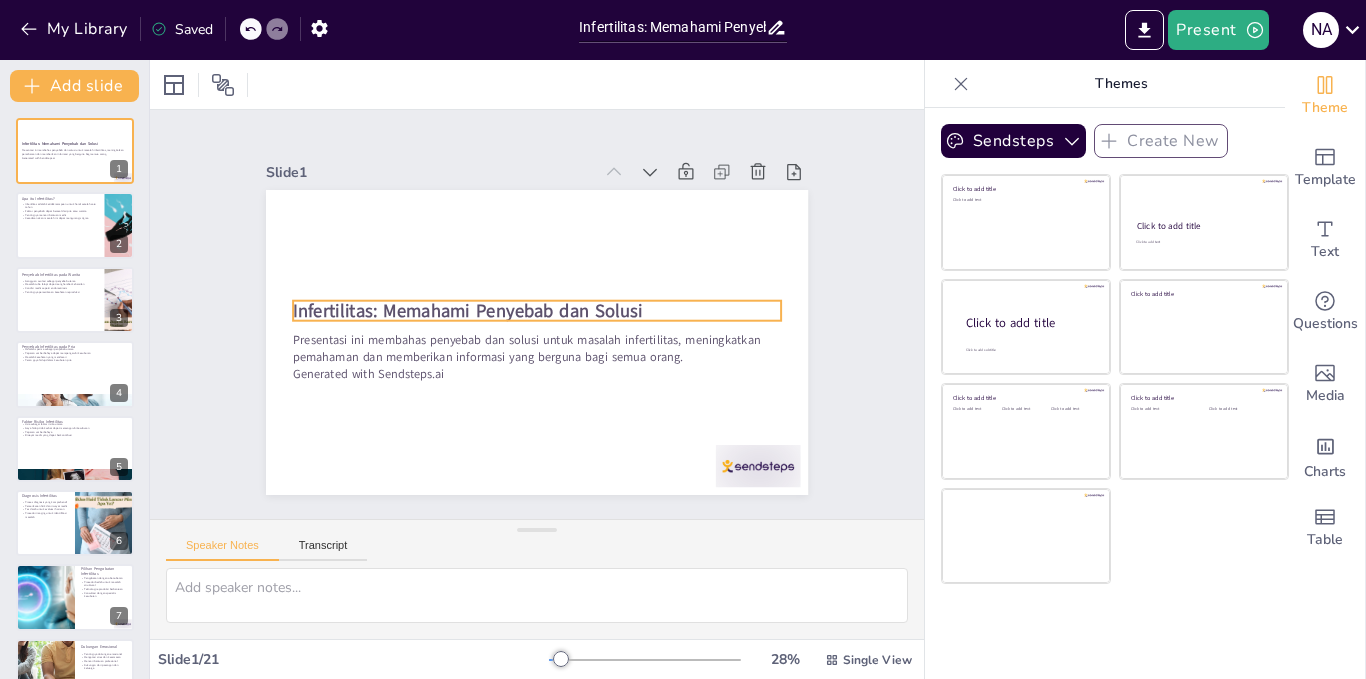 checkbox on "true" 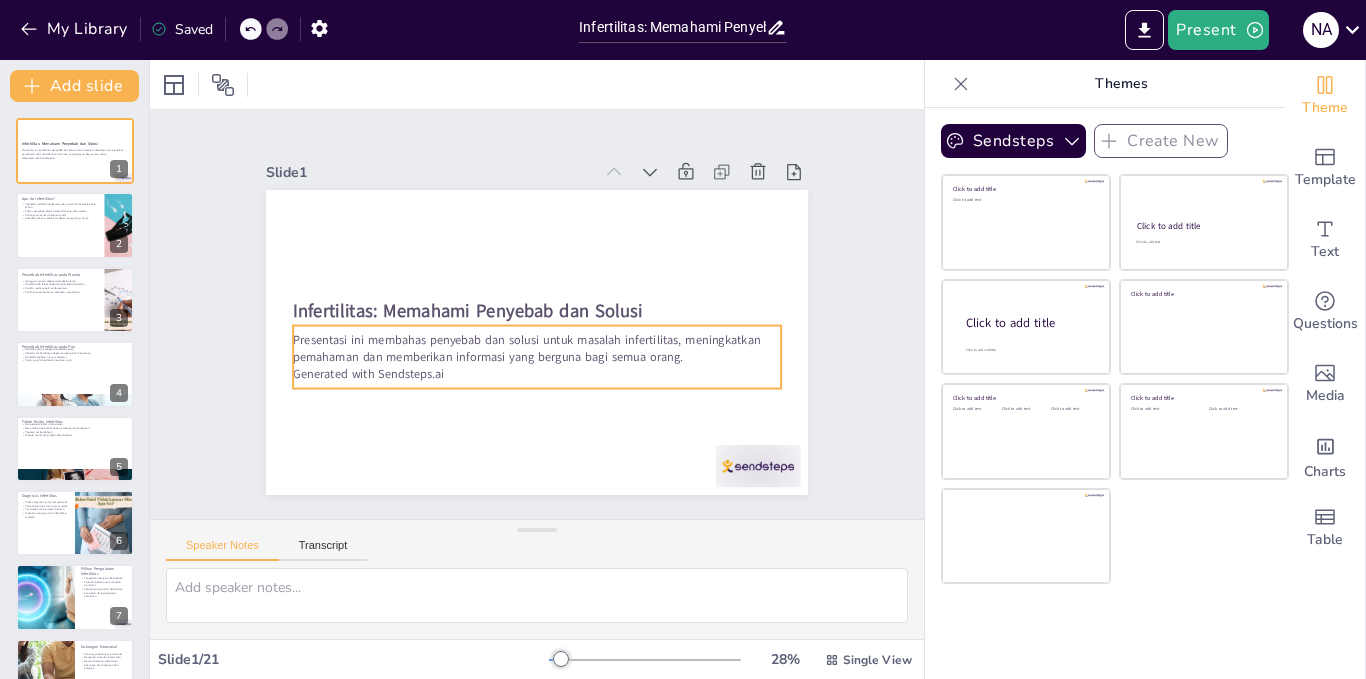 checkbox on "true" 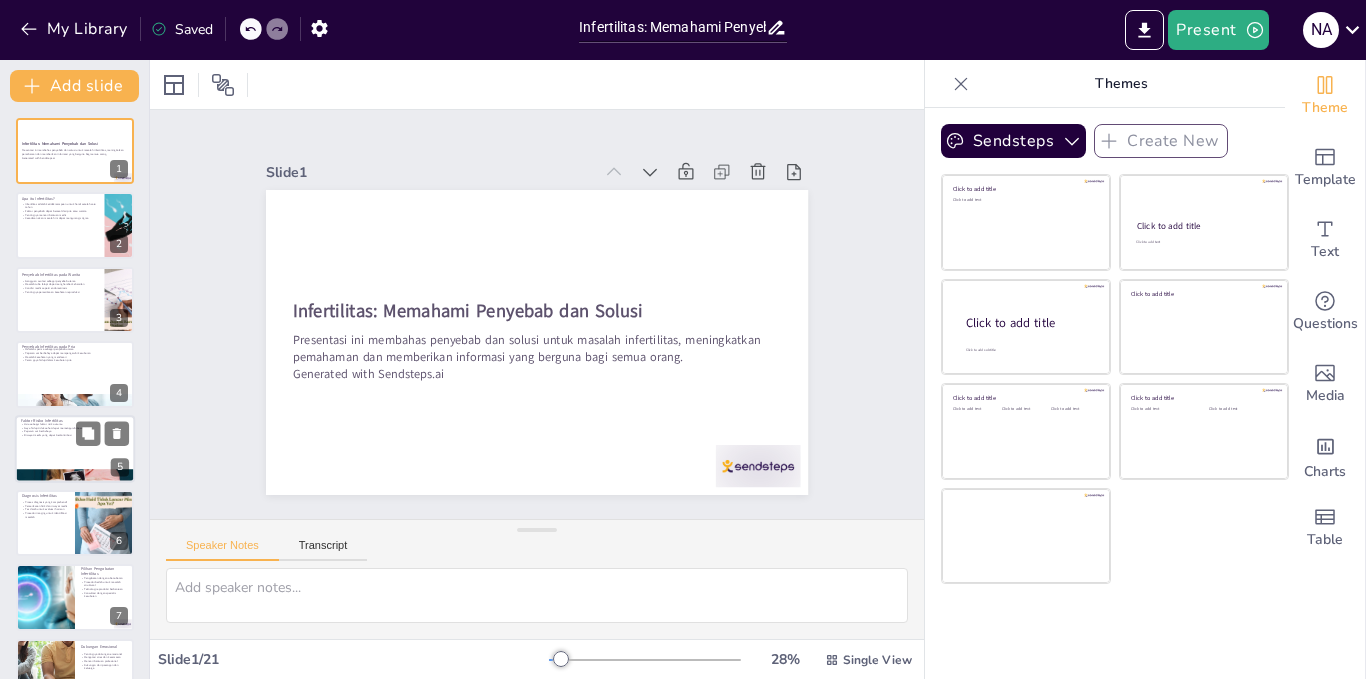 checkbox on "true" 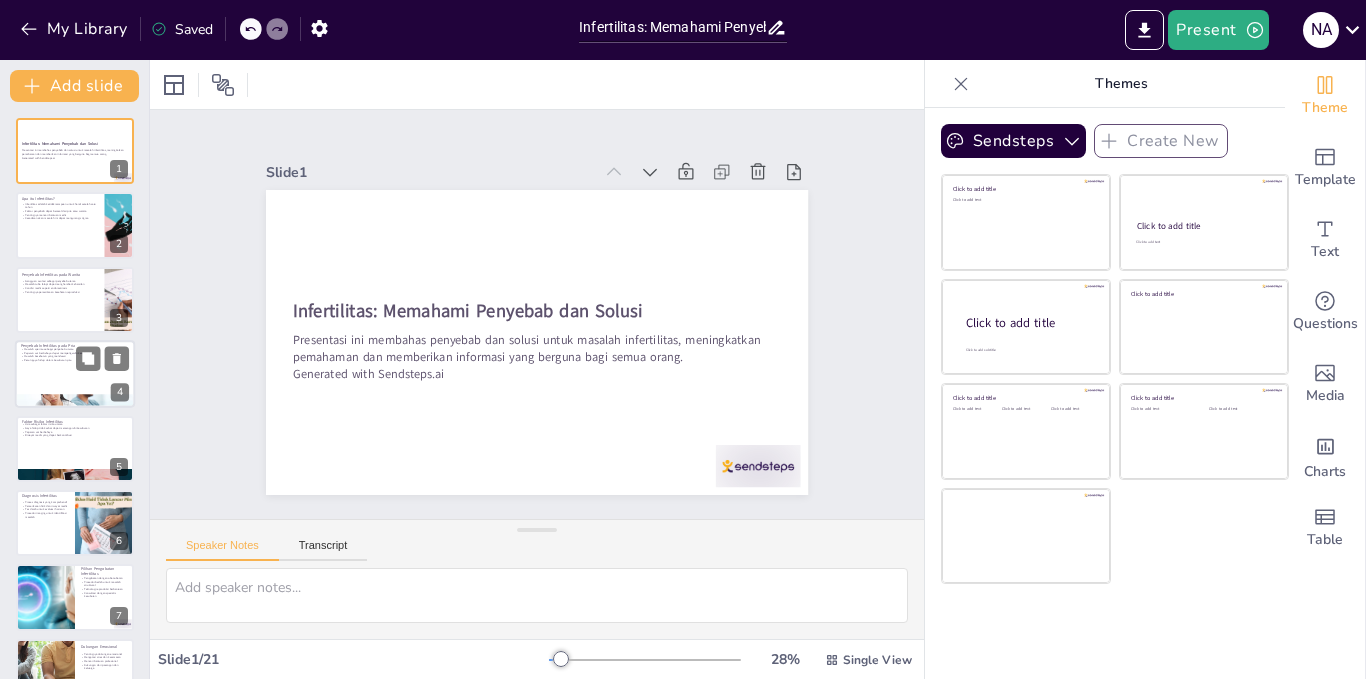 checkbox on "true" 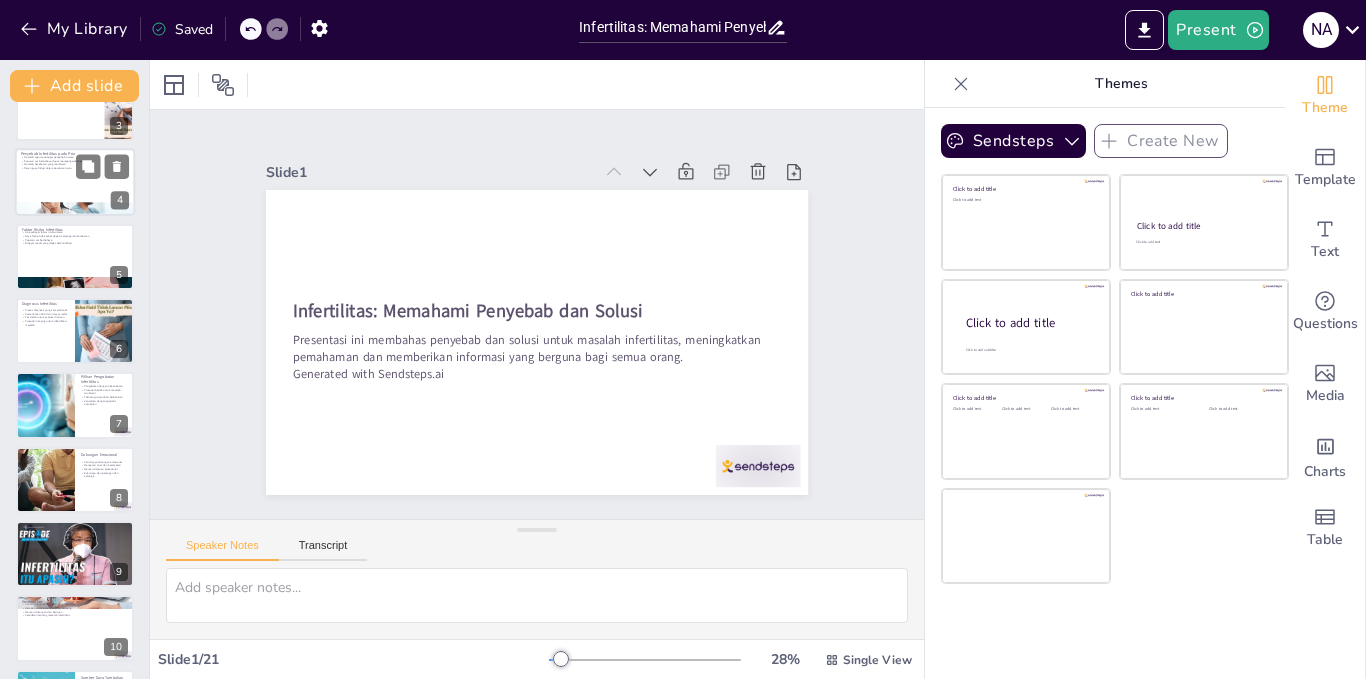 checkbox on "true" 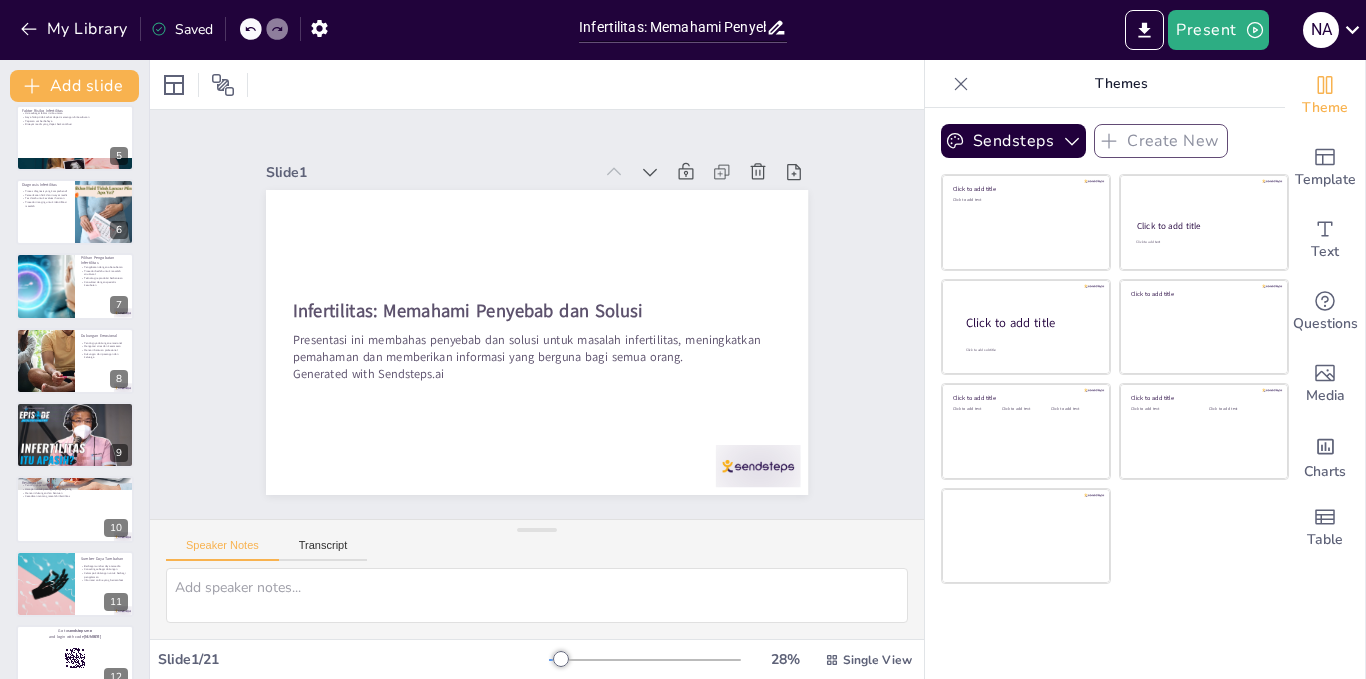 checkbox on "true" 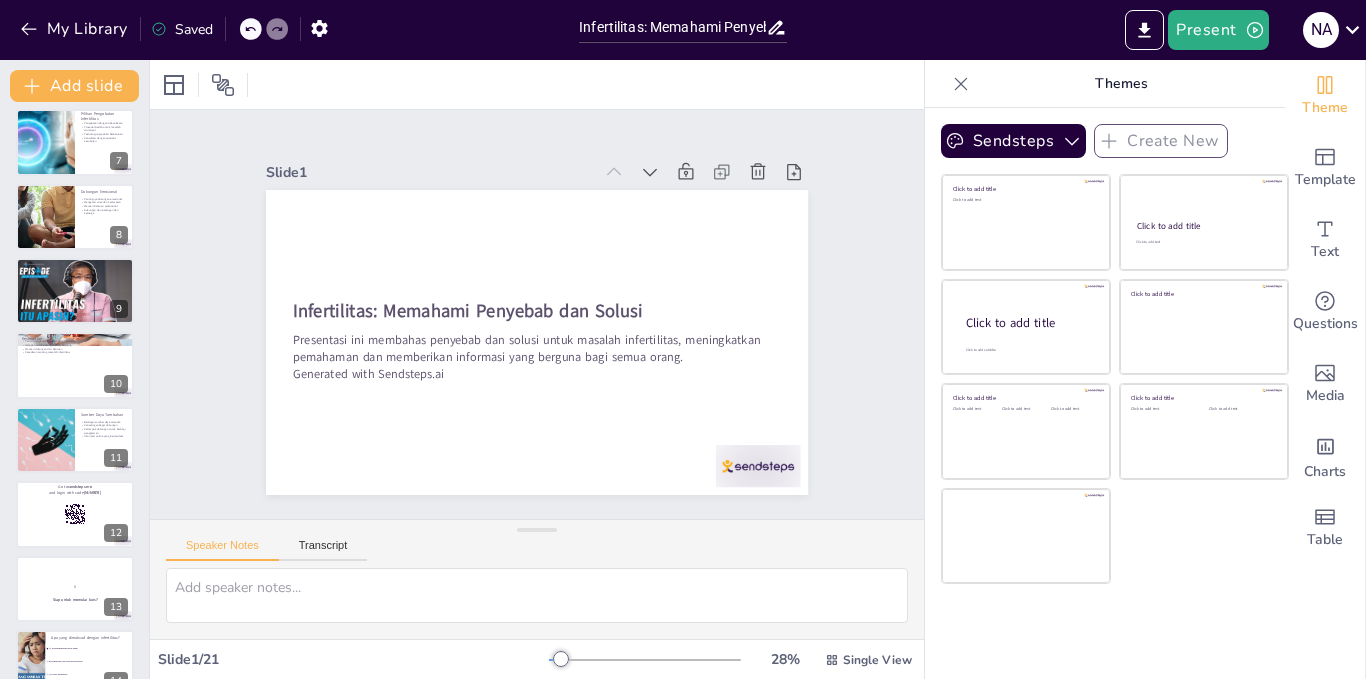 checkbox on "true" 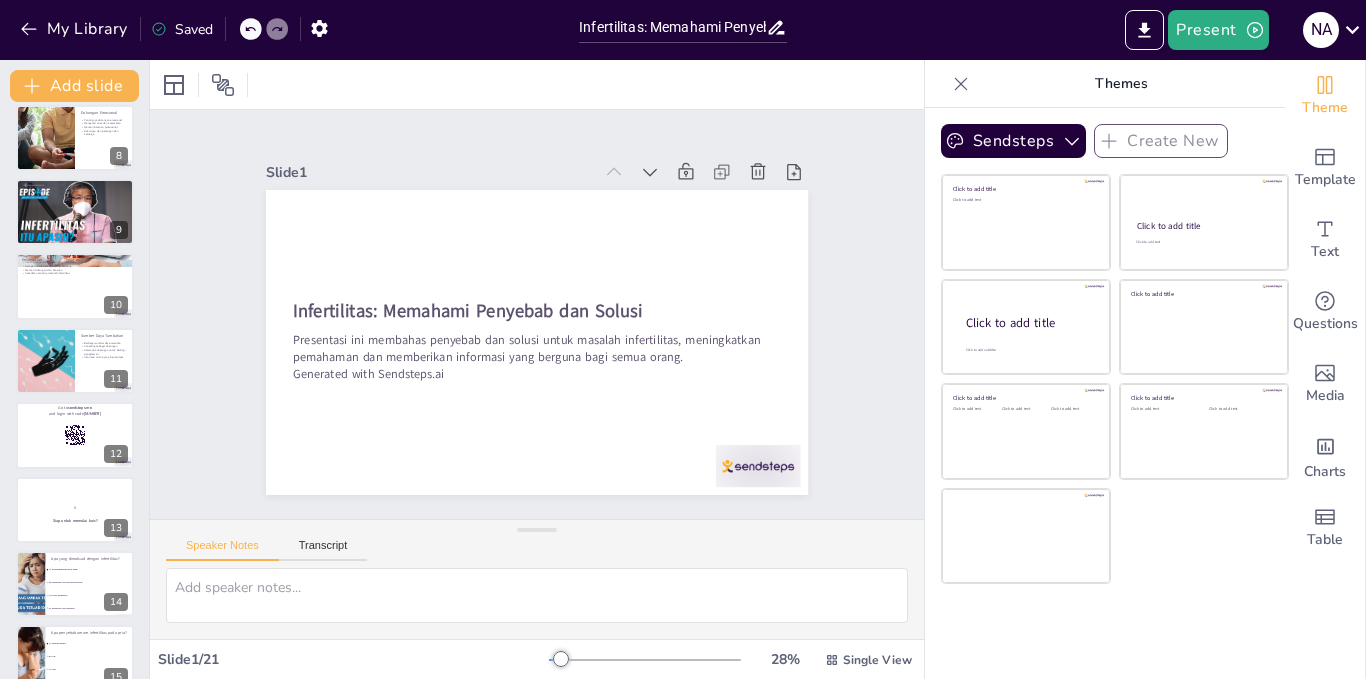 scroll, scrollTop: 545, scrollLeft: 0, axis: vertical 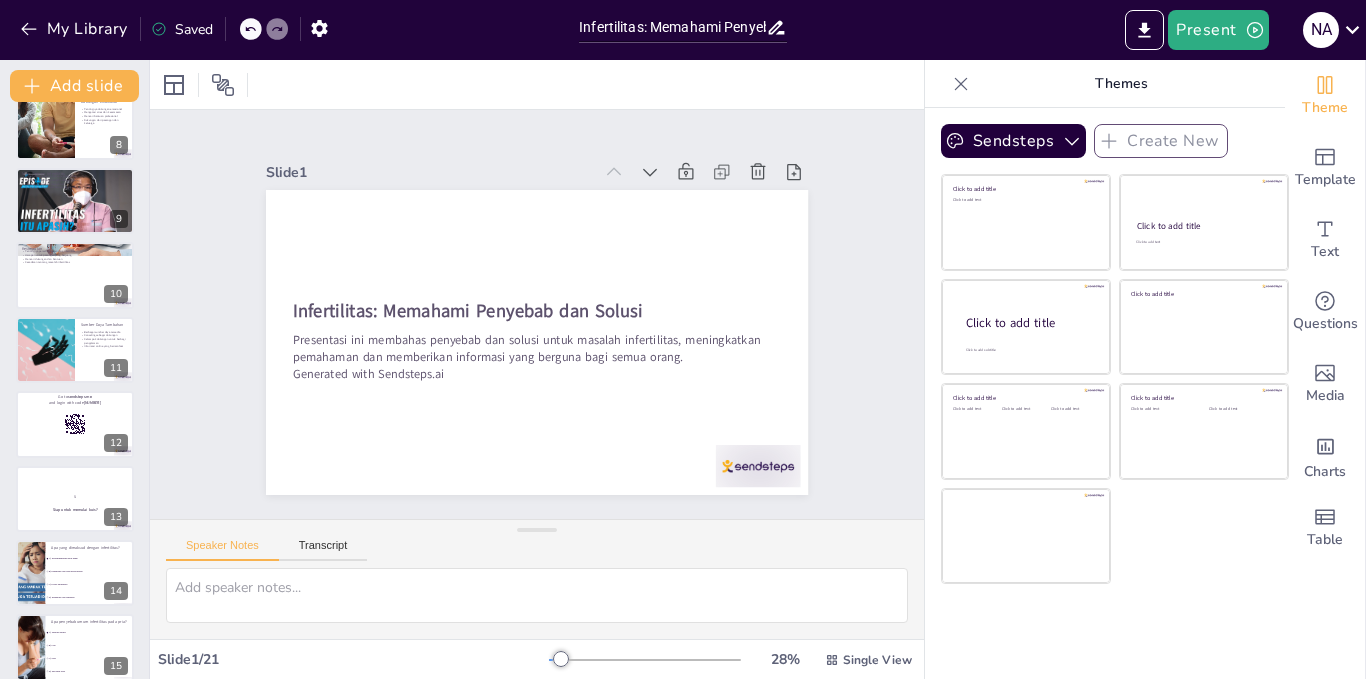 checkbox on "true" 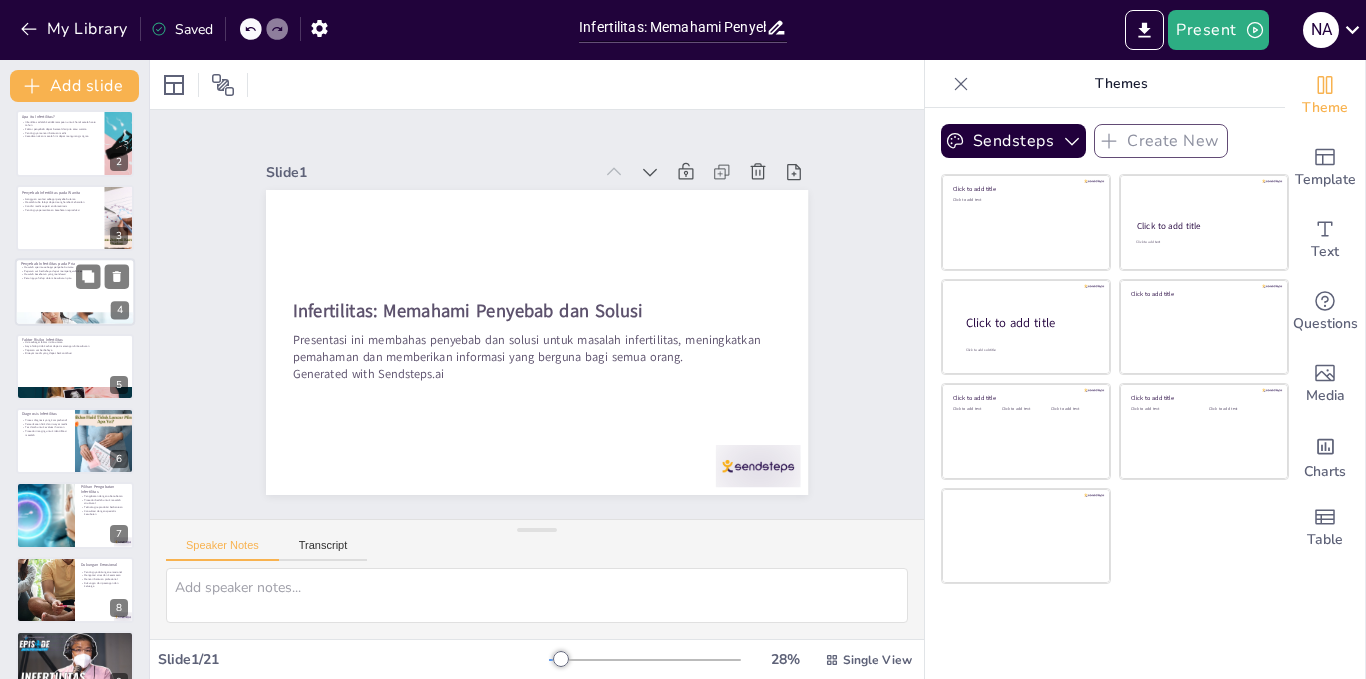 scroll, scrollTop: 0, scrollLeft: 0, axis: both 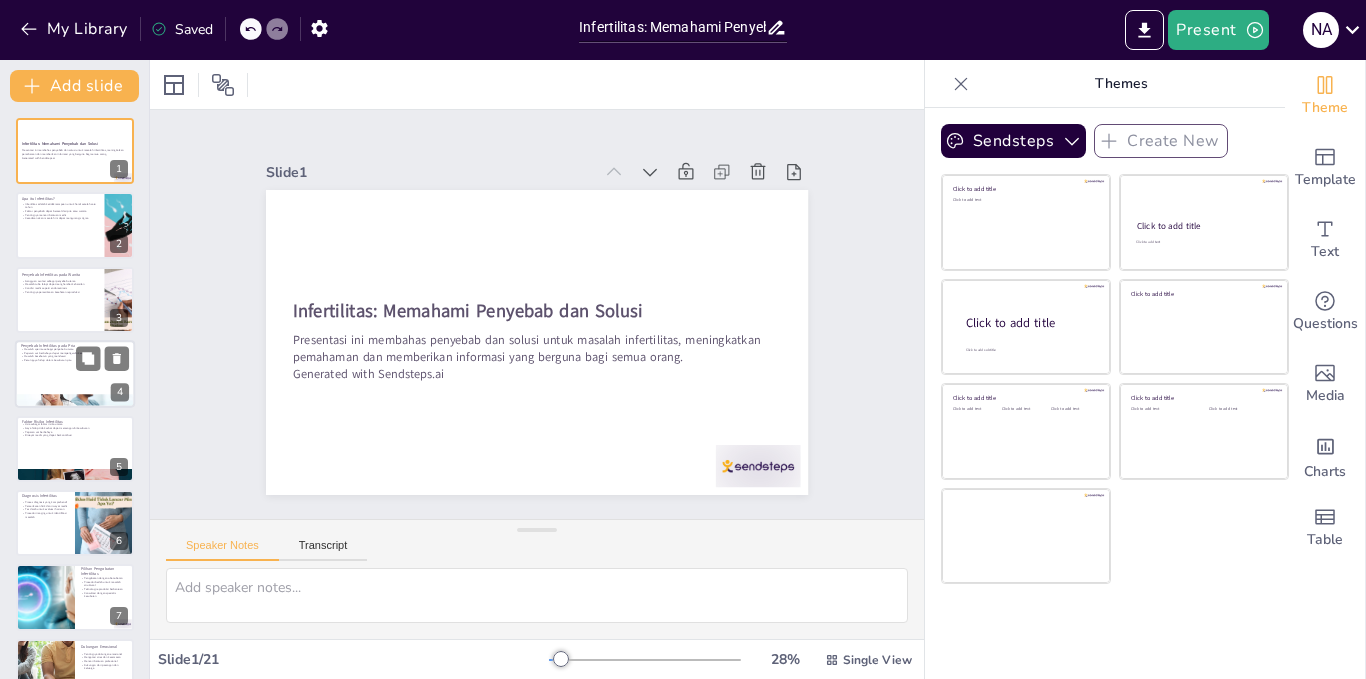 checkbox on "true" 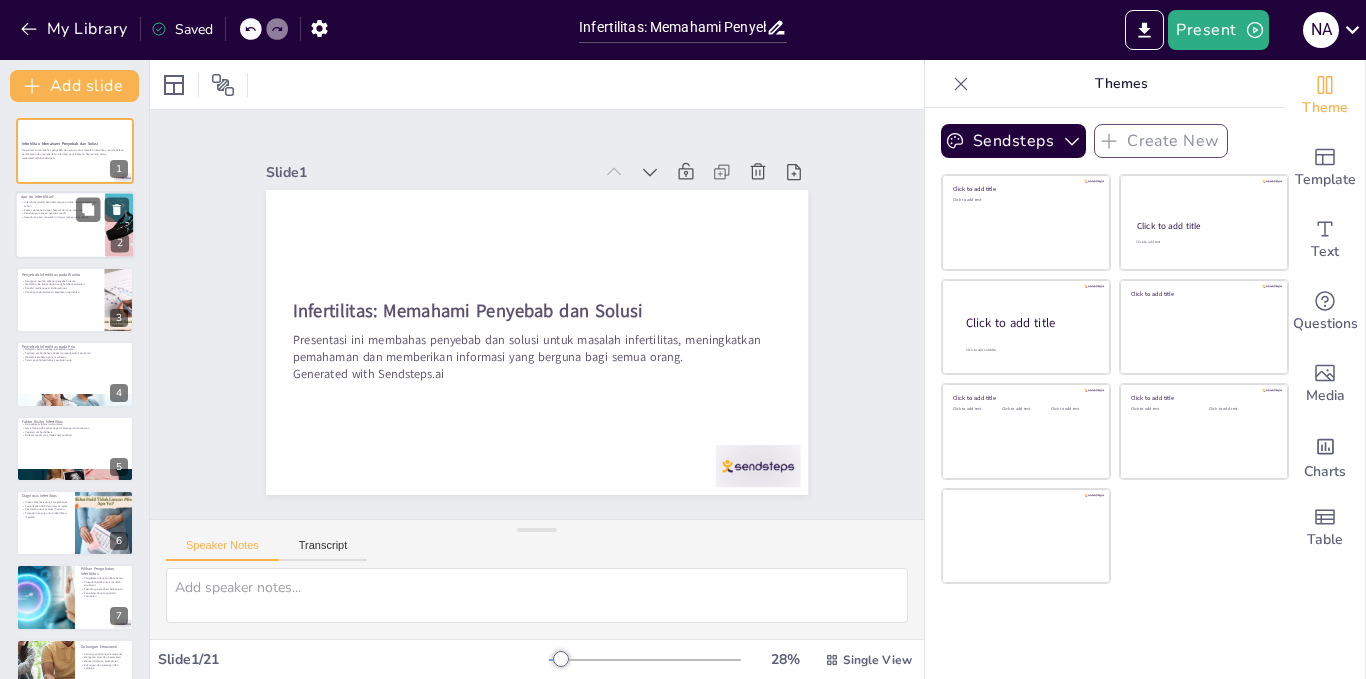 checkbox on "true" 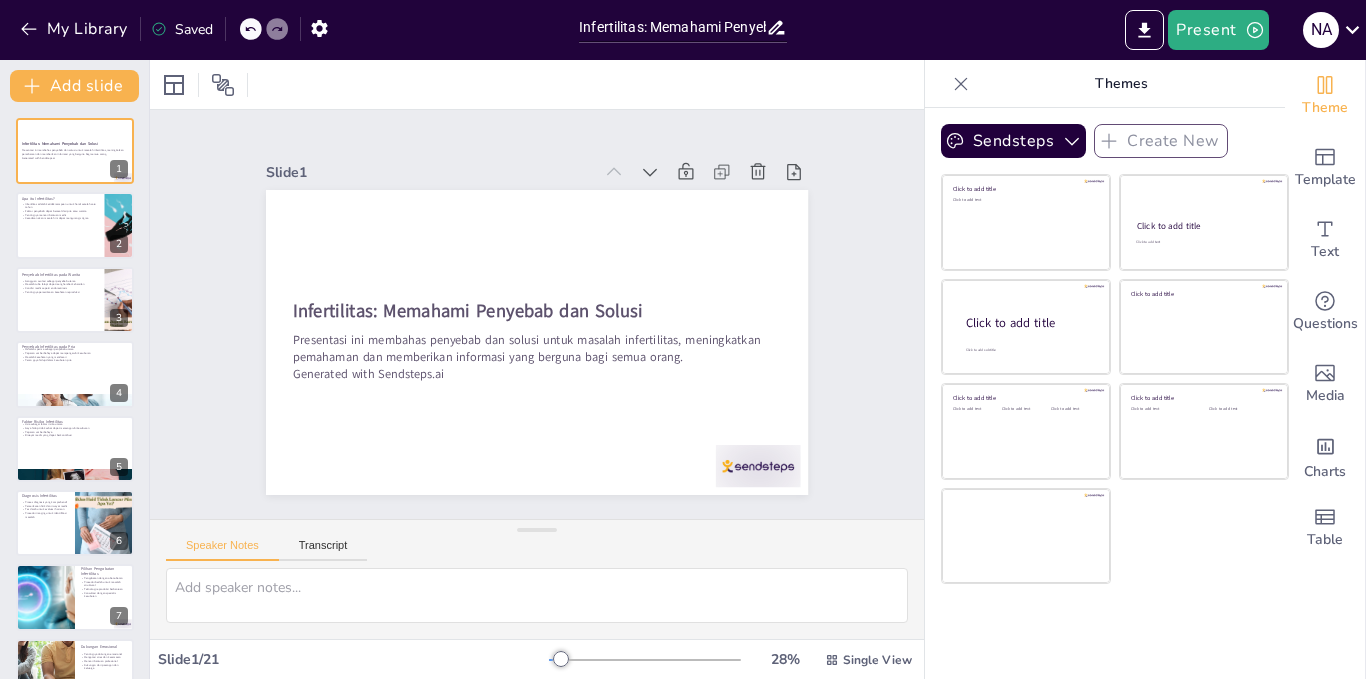 checkbox on "true" 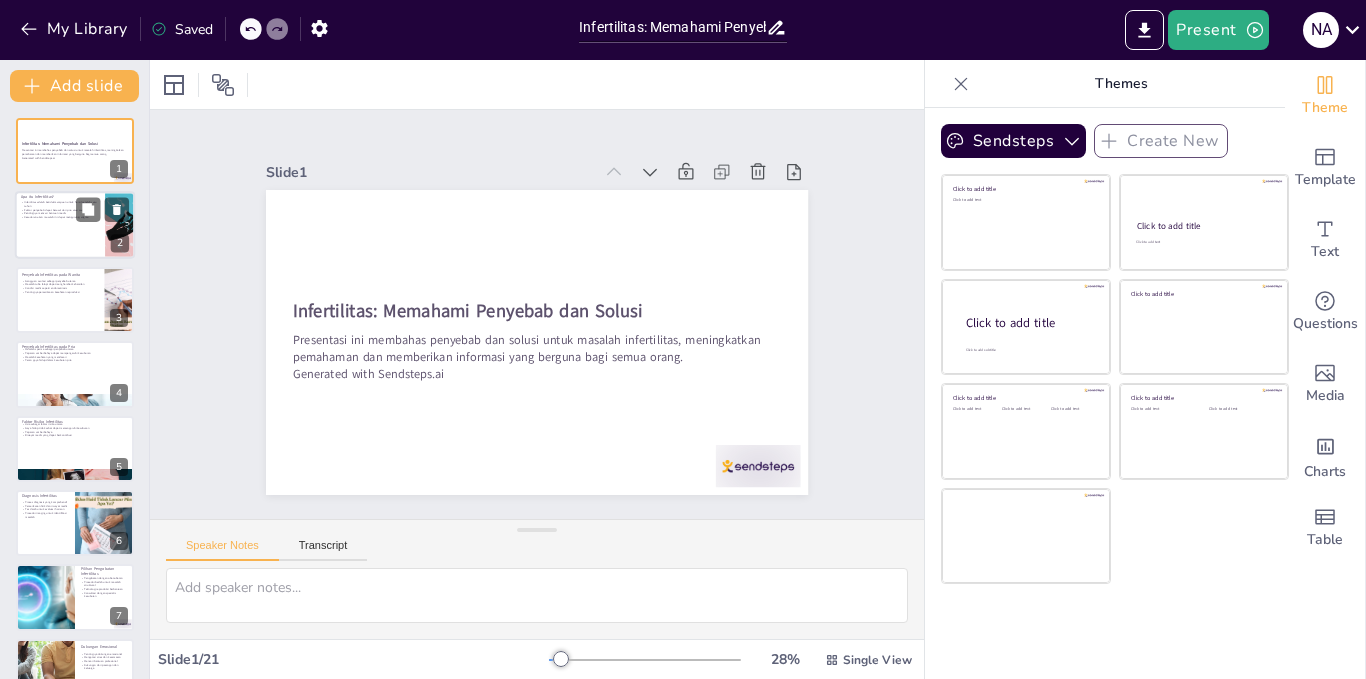 checkbox on "true" 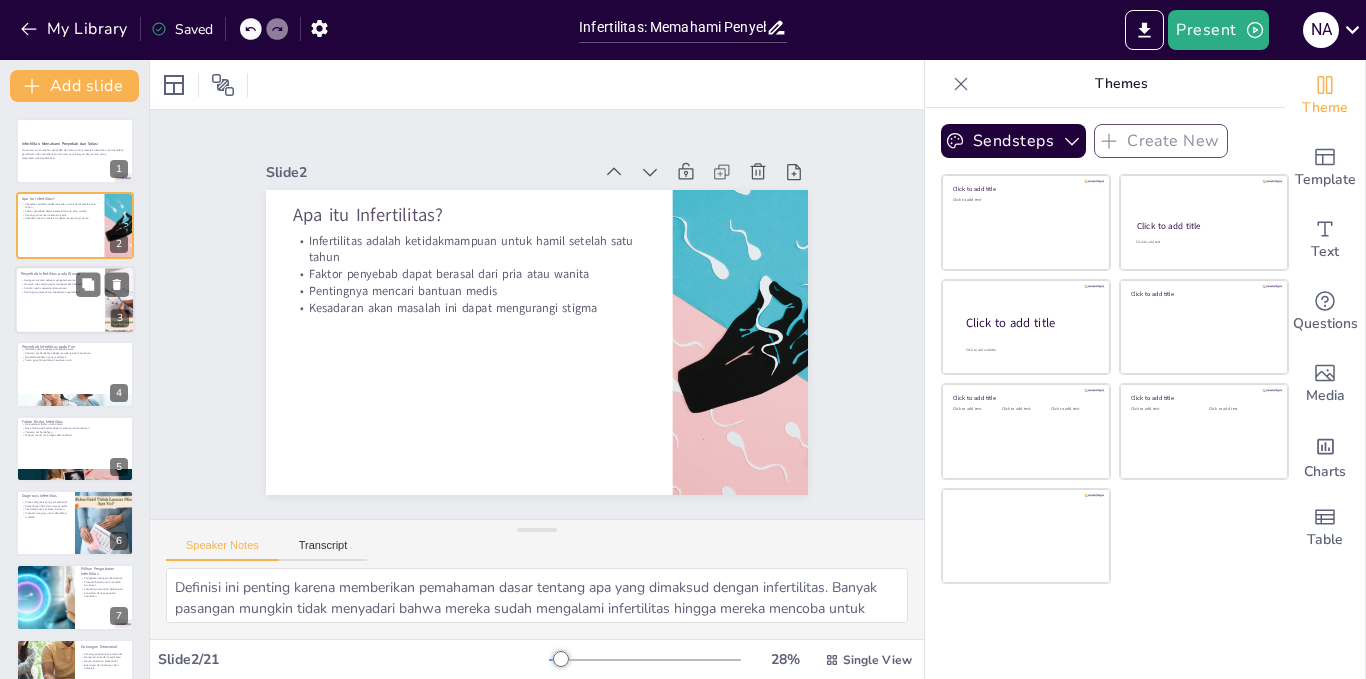 checkbox on "true" 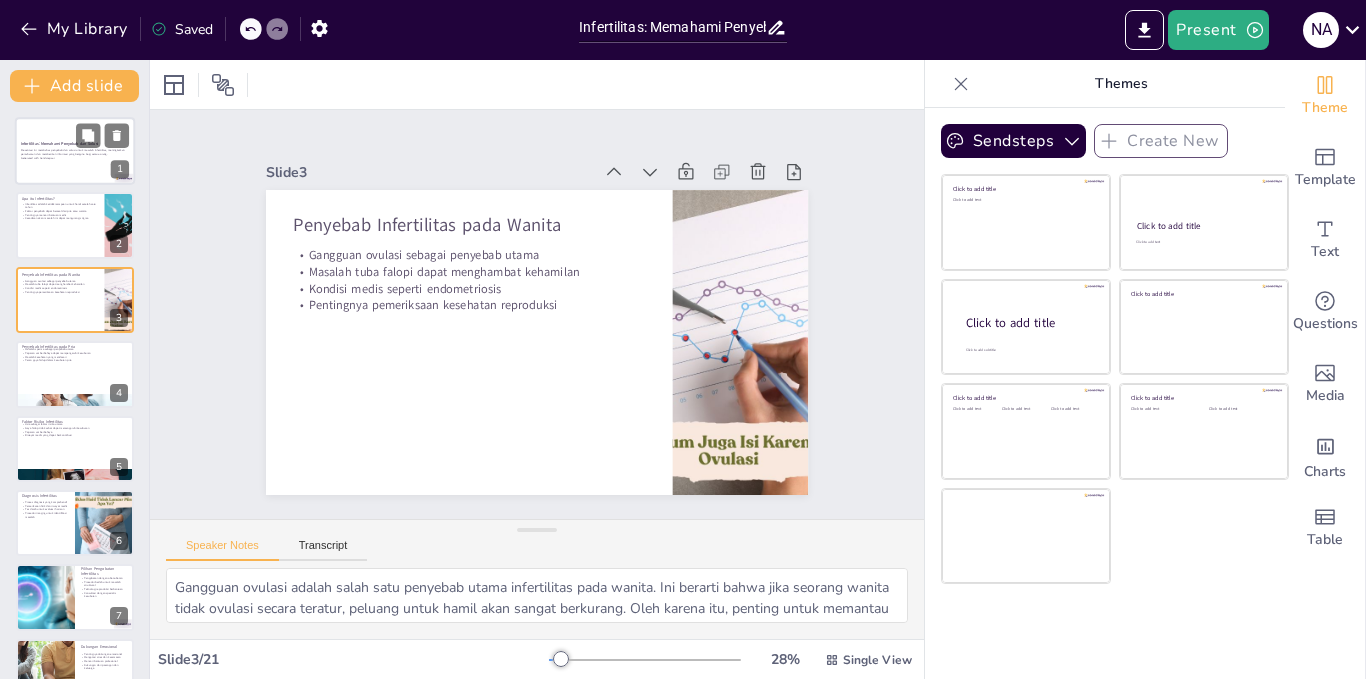 checkbox on "true" 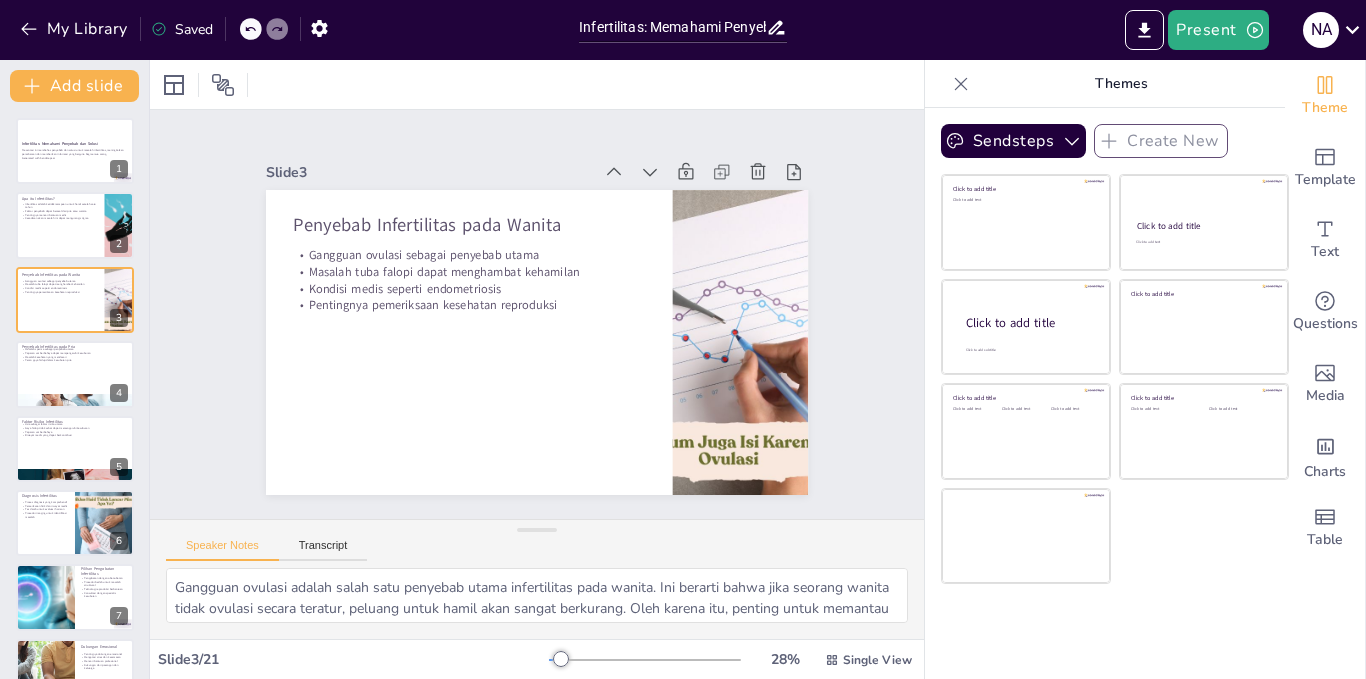 checkbox on "true" 